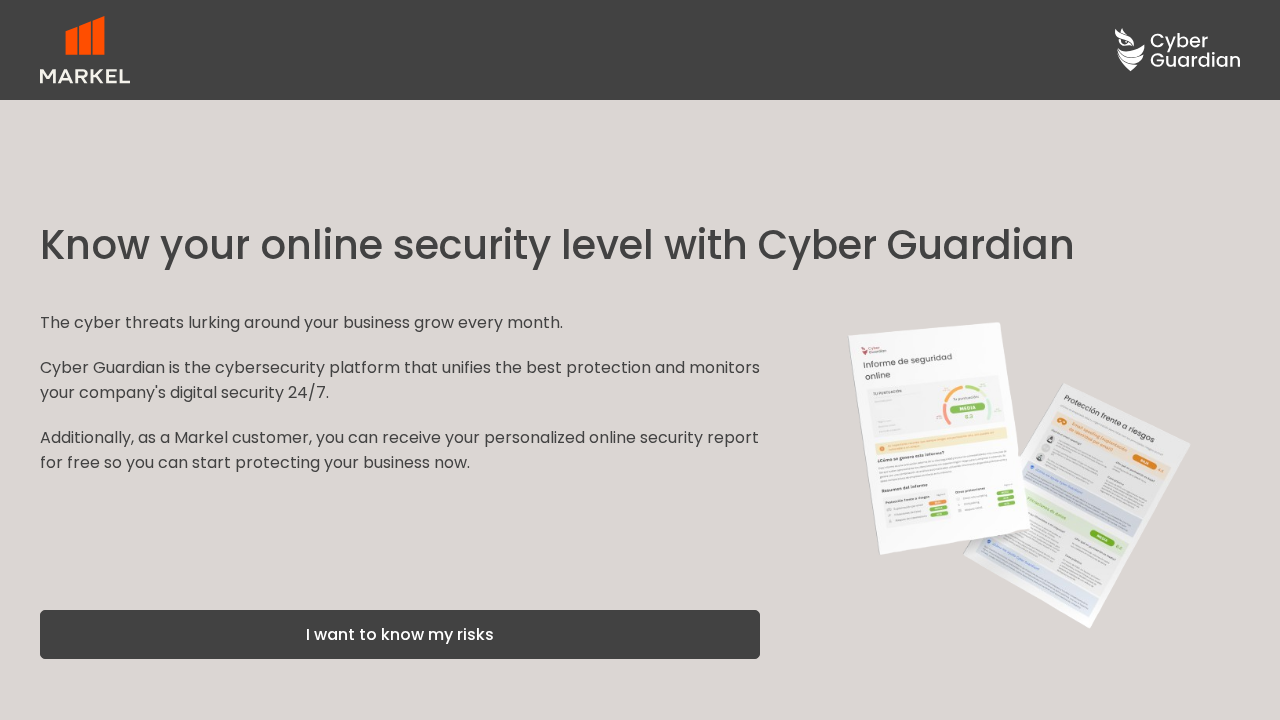 scroll, scrollTop: 0, scrollLeft: 0, axis: both 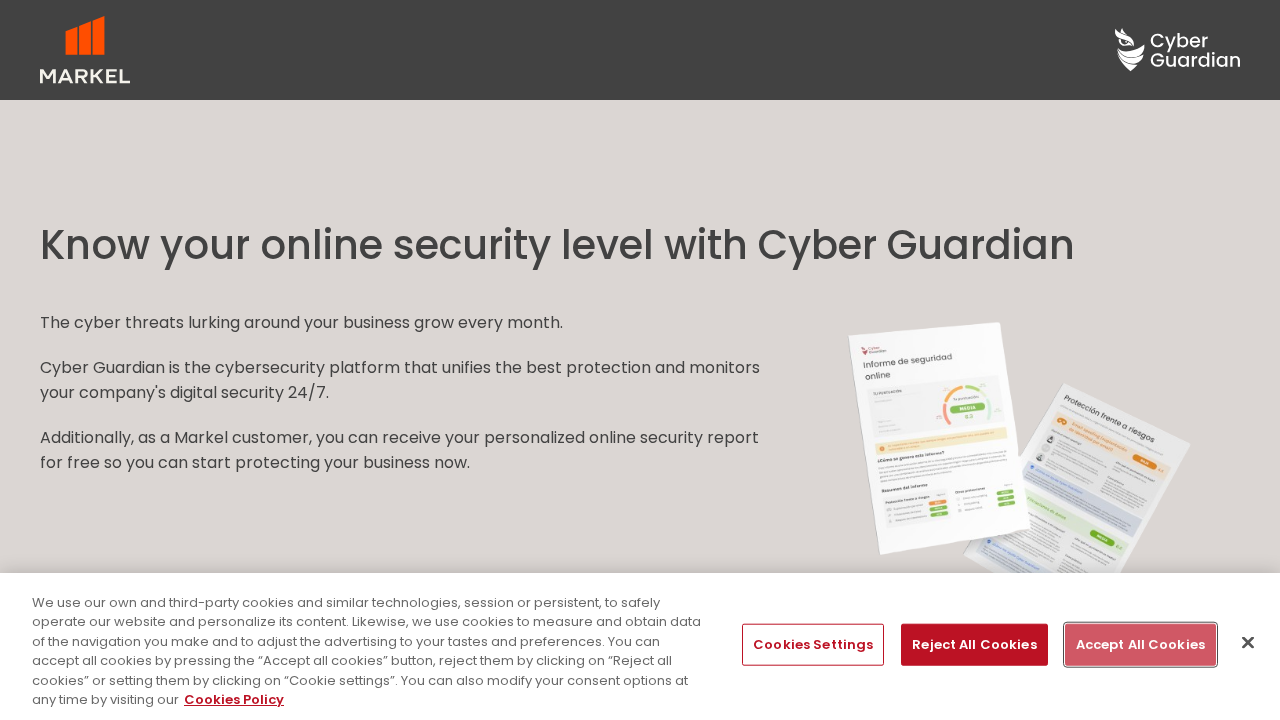 click on "Accept All Cookies" at bounding box center (1140, 645) 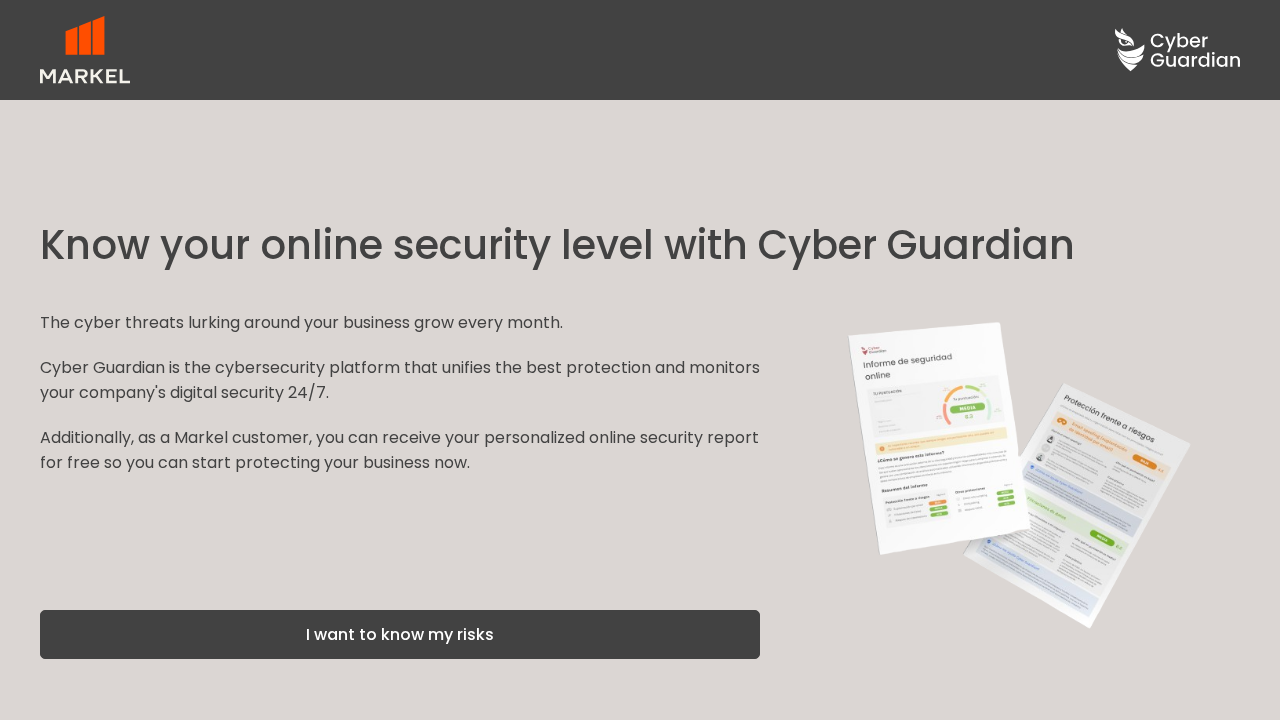 scroll, scrollTop: 3032, scrollLeft: 0, axis: vertical 